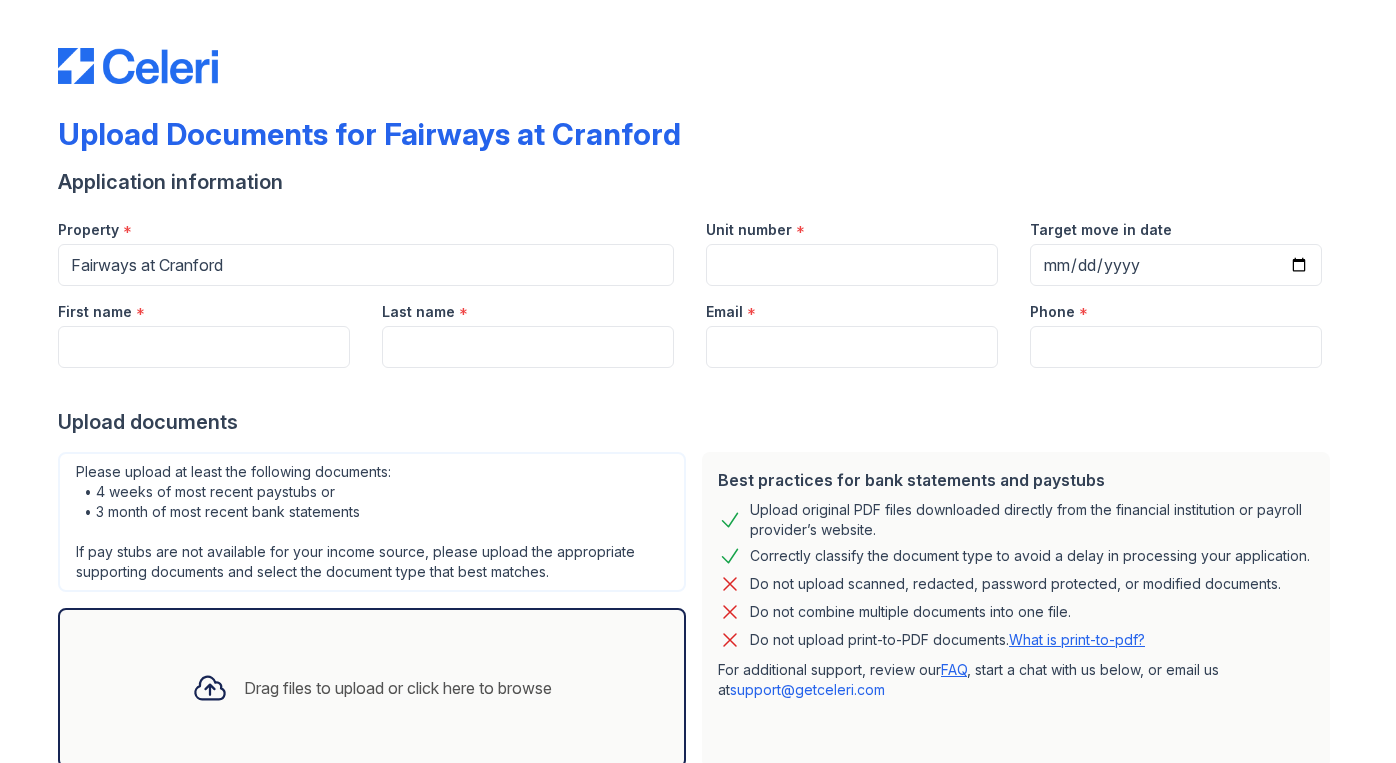 scroll, scrollTop: 0, scrollLeft: 0, axis: both 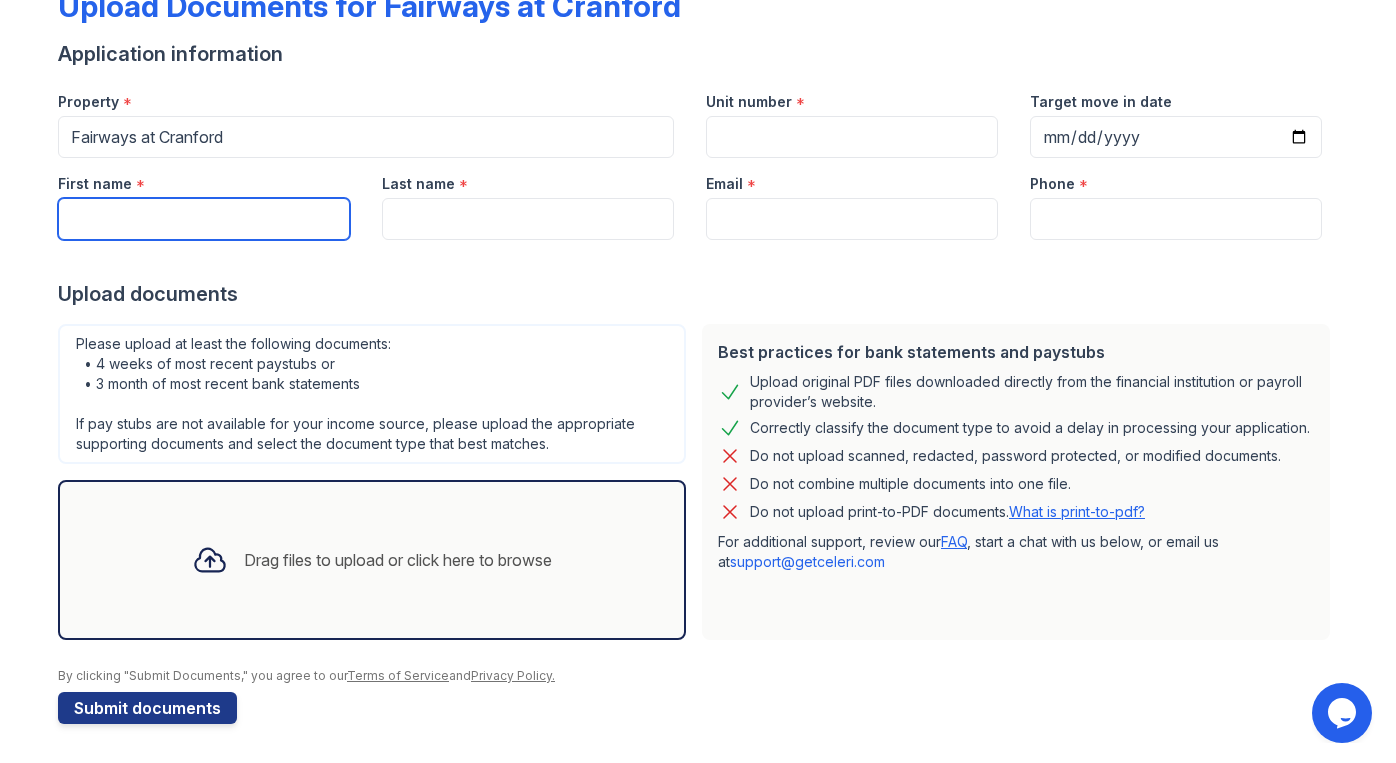 click on "First name" at bounding box center (204, 219) 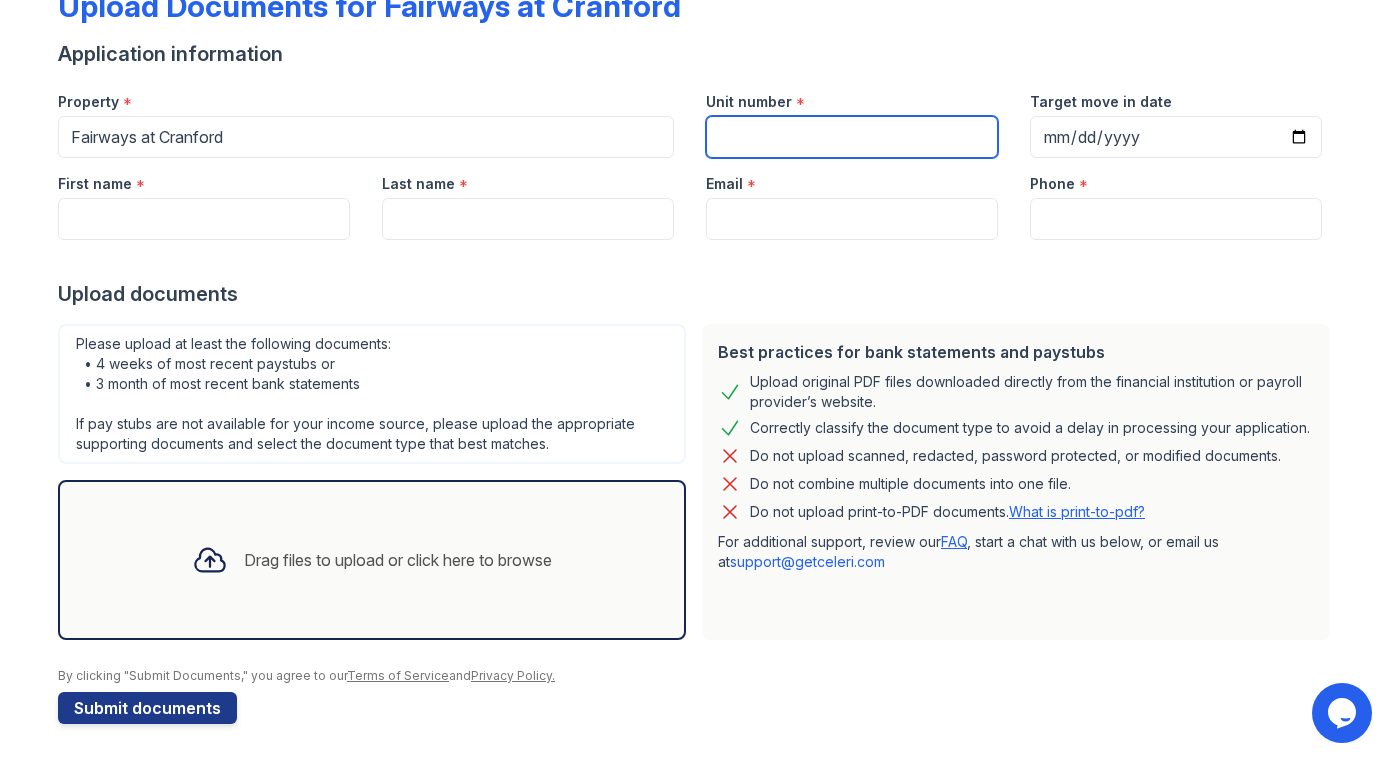 click on "Unit number" at bounding box center (852, 137) 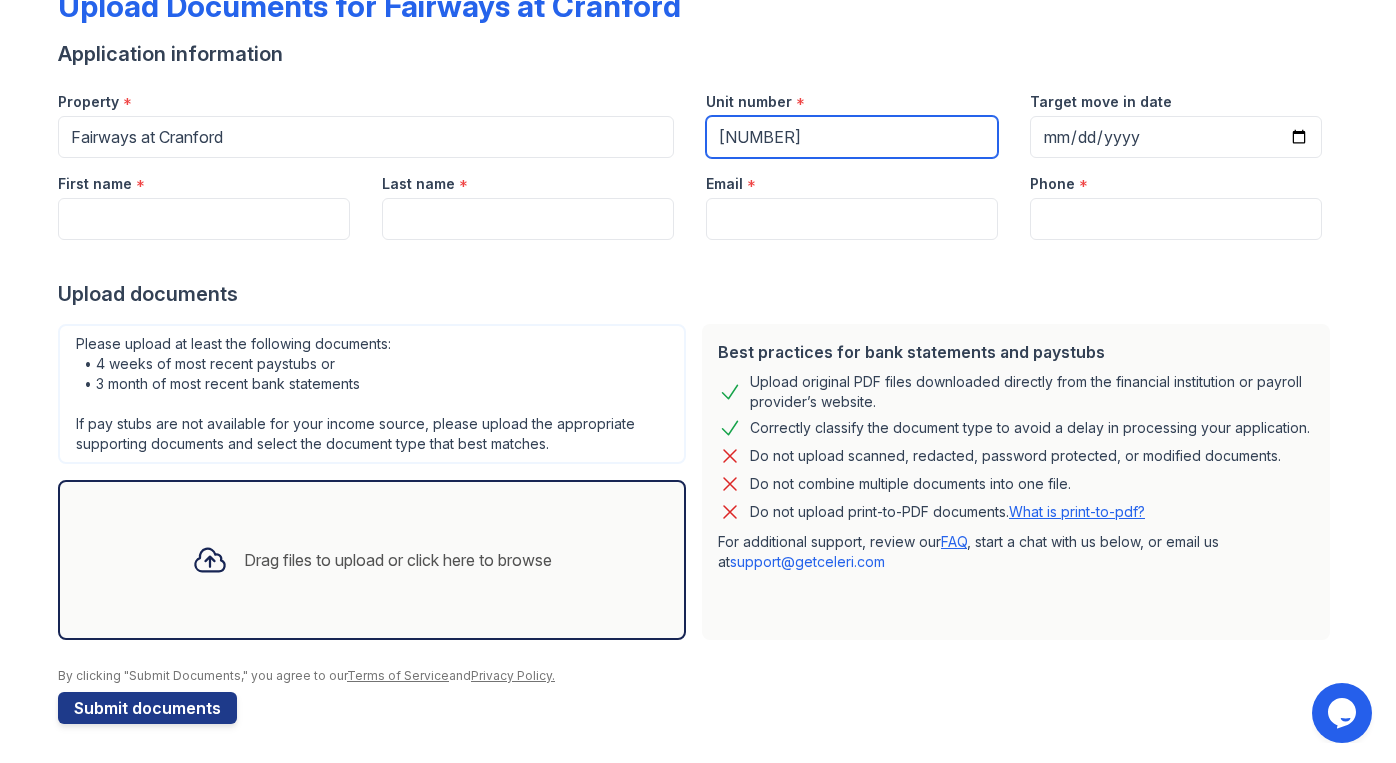 type on "[NUMBER]" 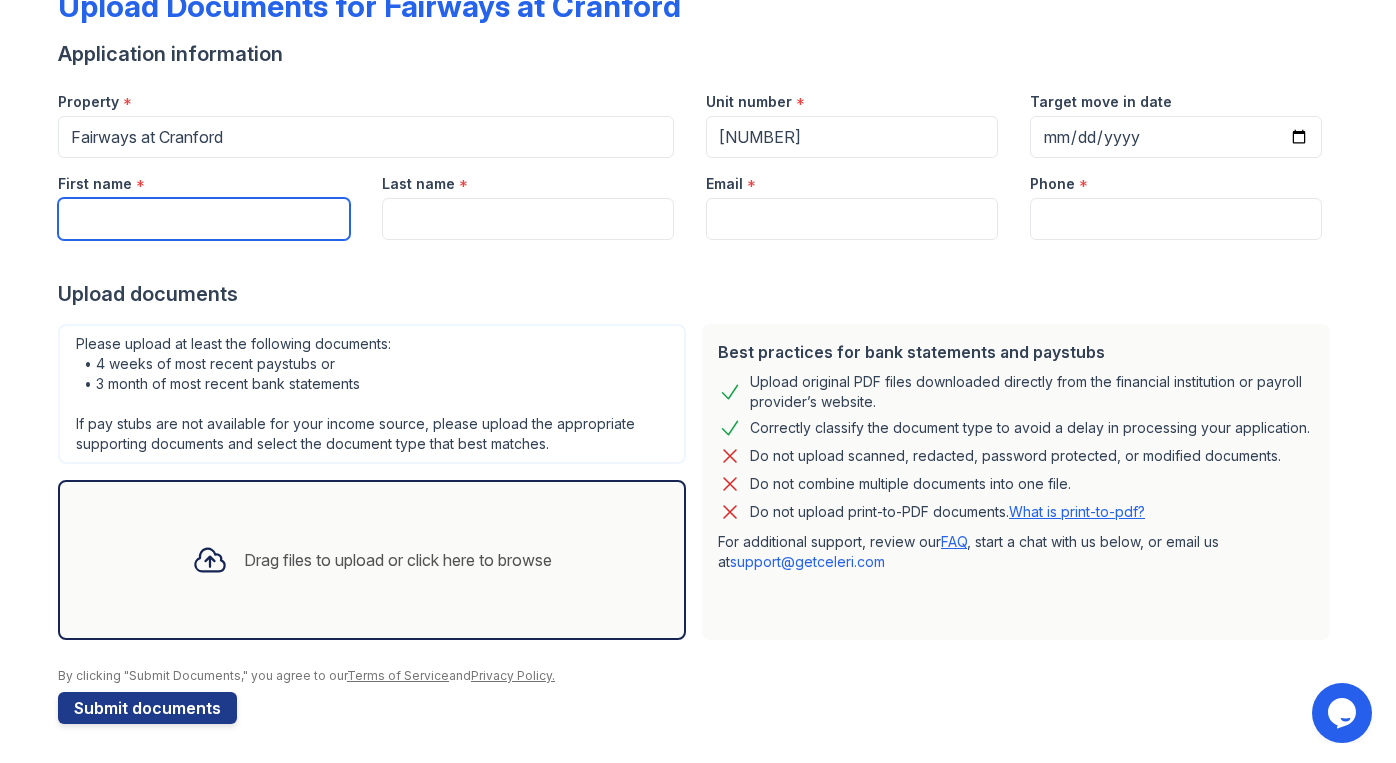 click on "First name" at bounding box center (204, 219) 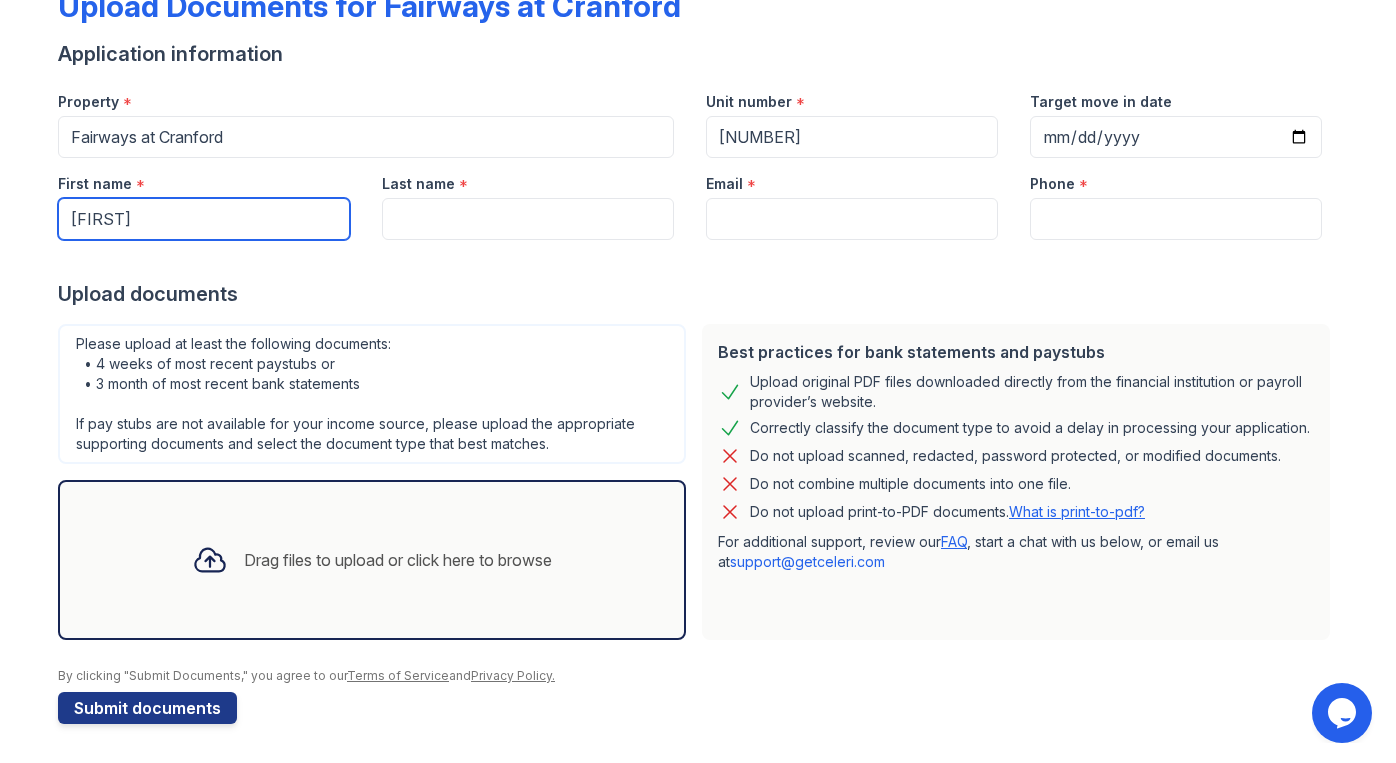 type on "[FIRST]" 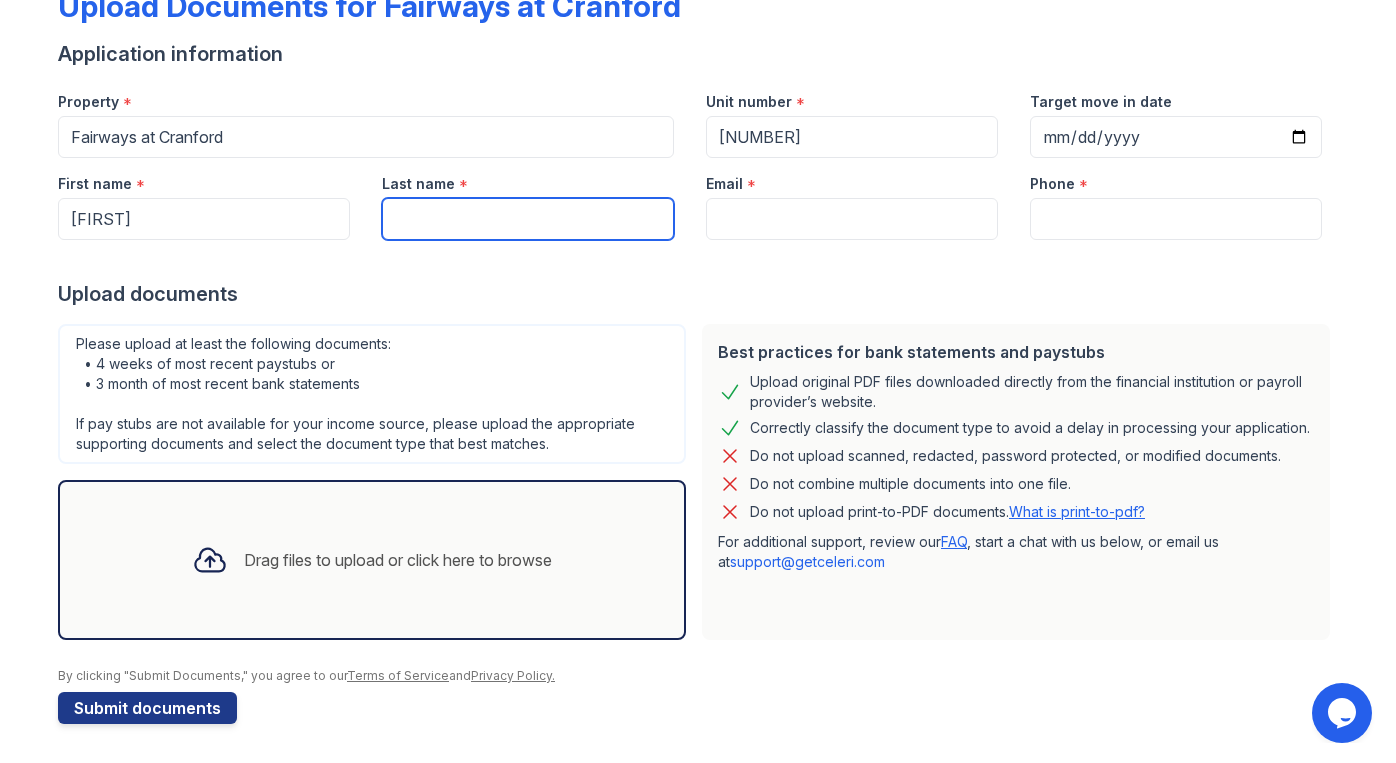 click on "Last name" at bounding box center [528, 219] 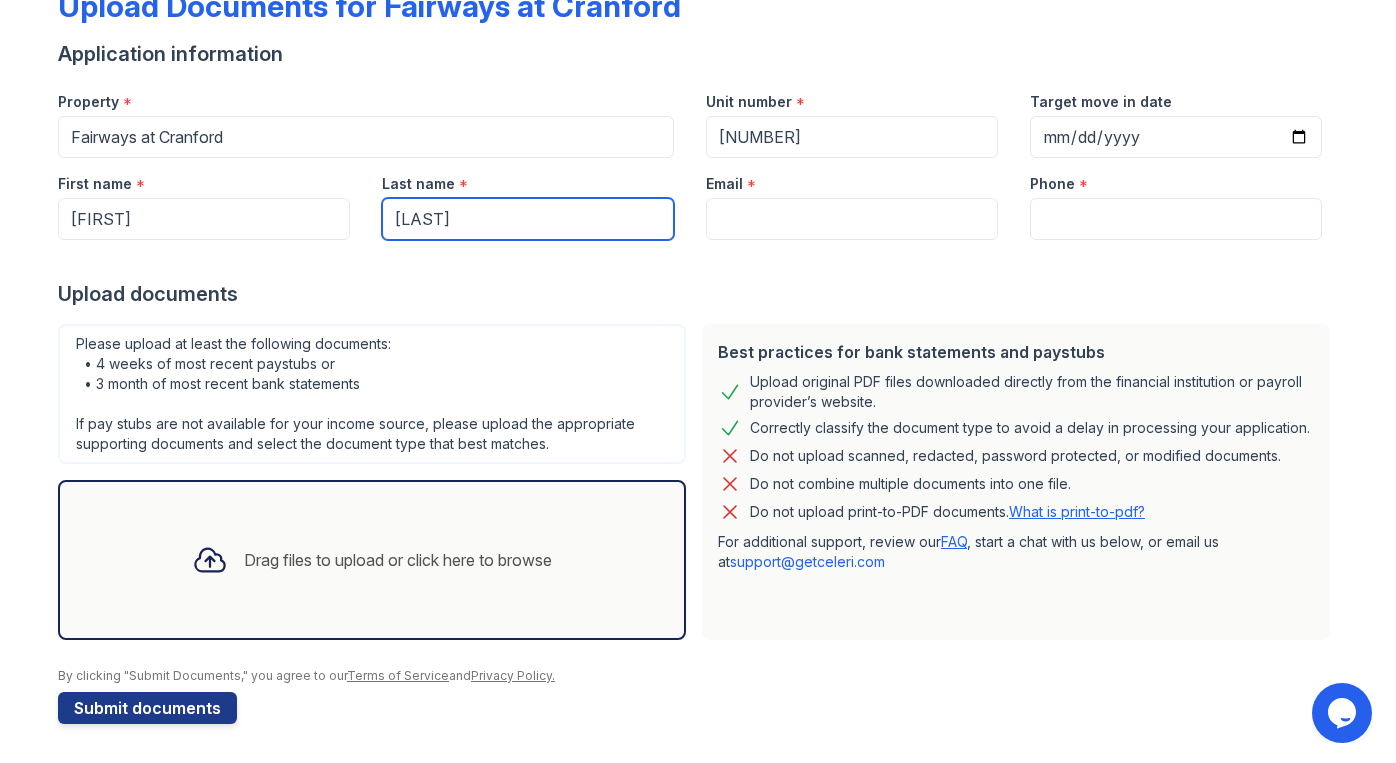 type on "[LAST]" 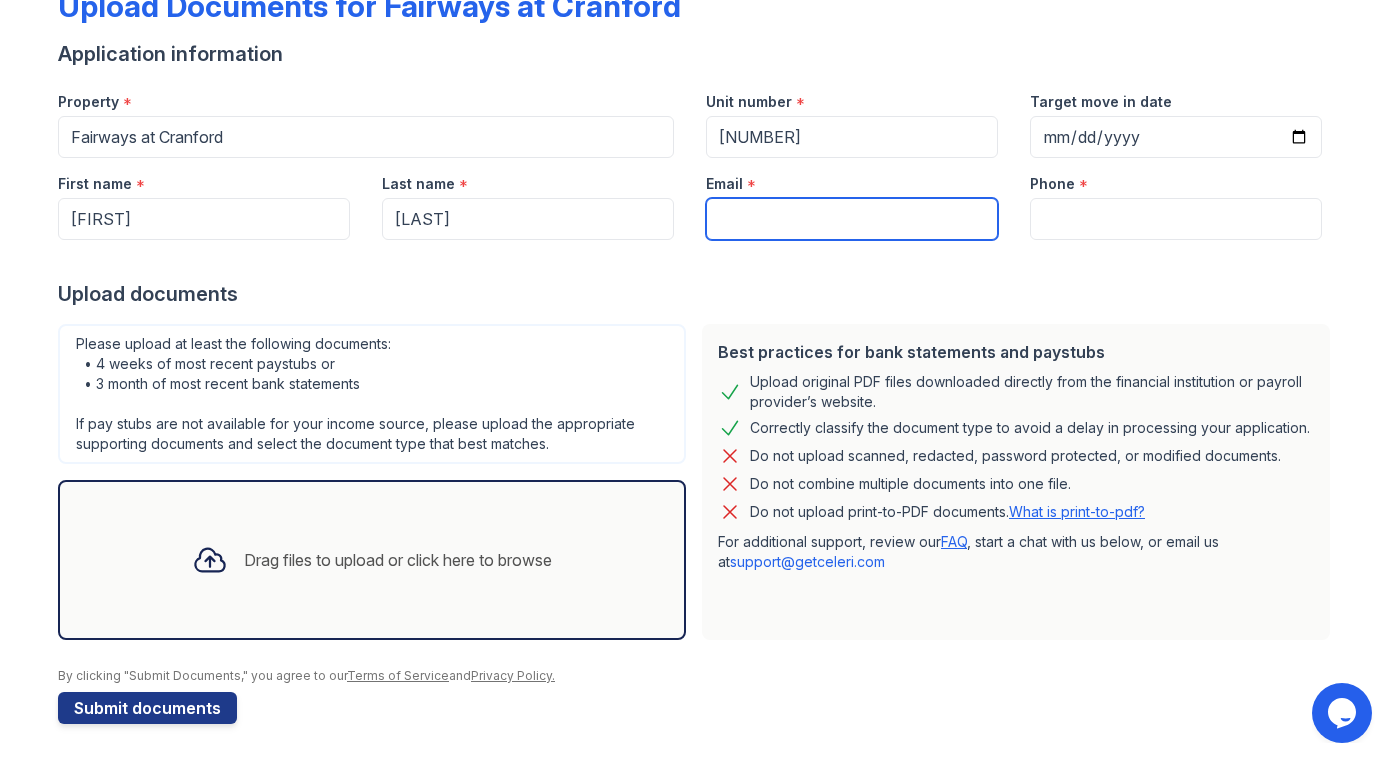 click on "Email" at bounding box center [852, 219] 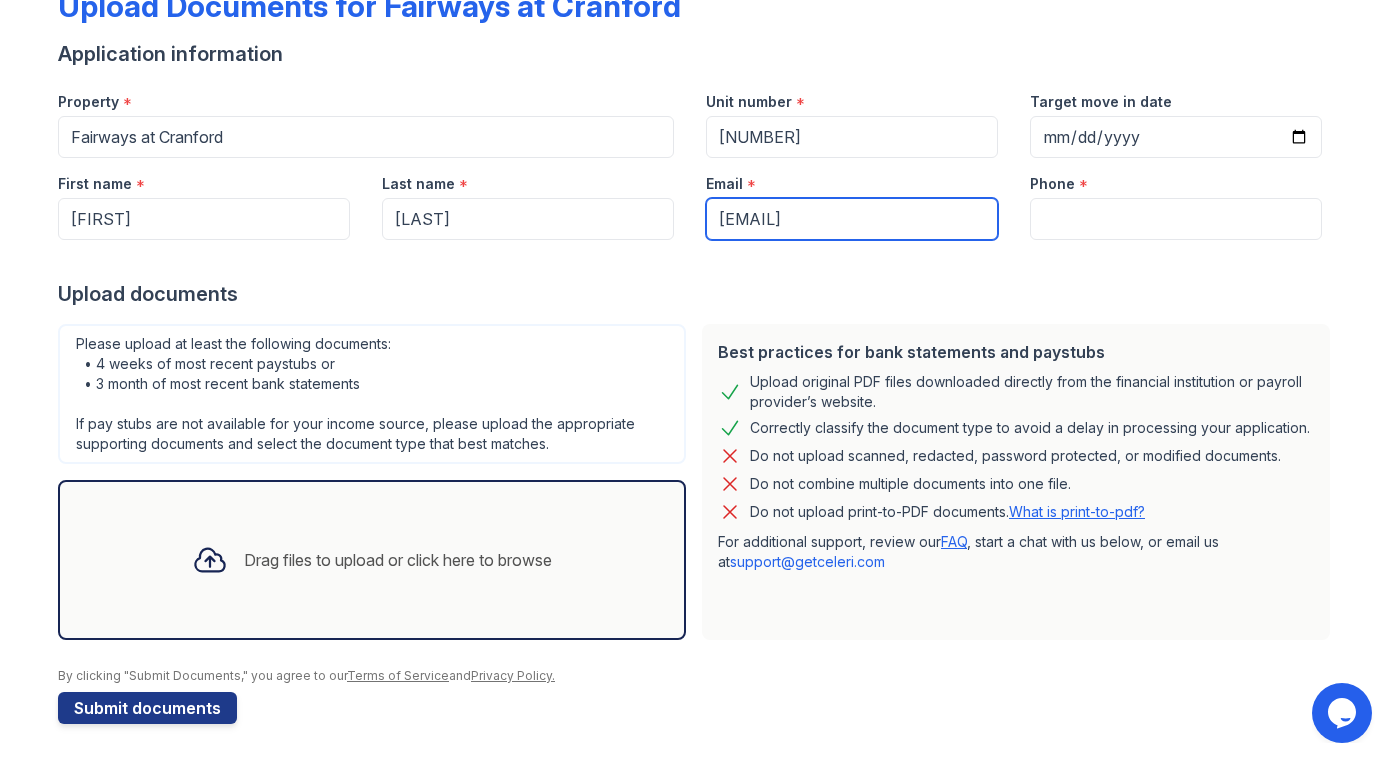type on "[EMAIL]" 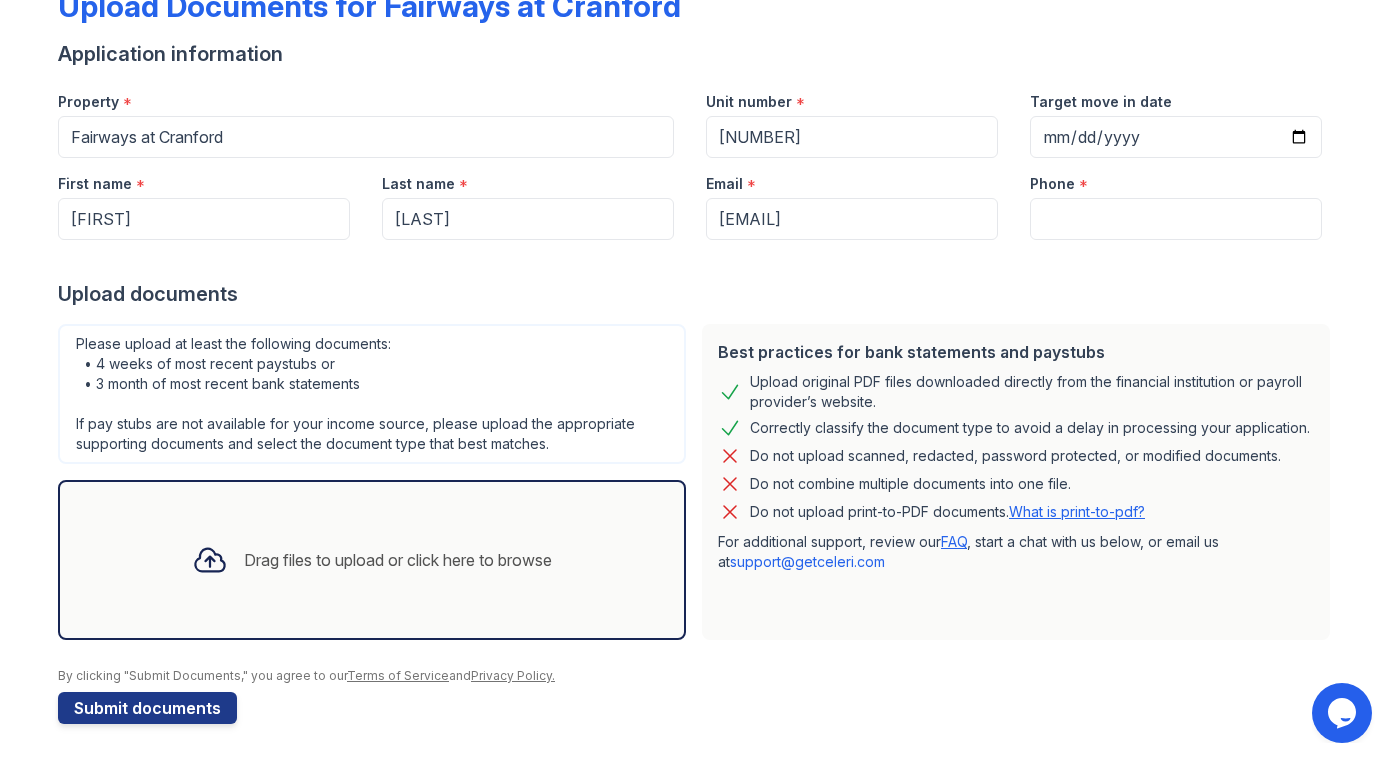click on "Phone" at bounding box center [1176, 219] 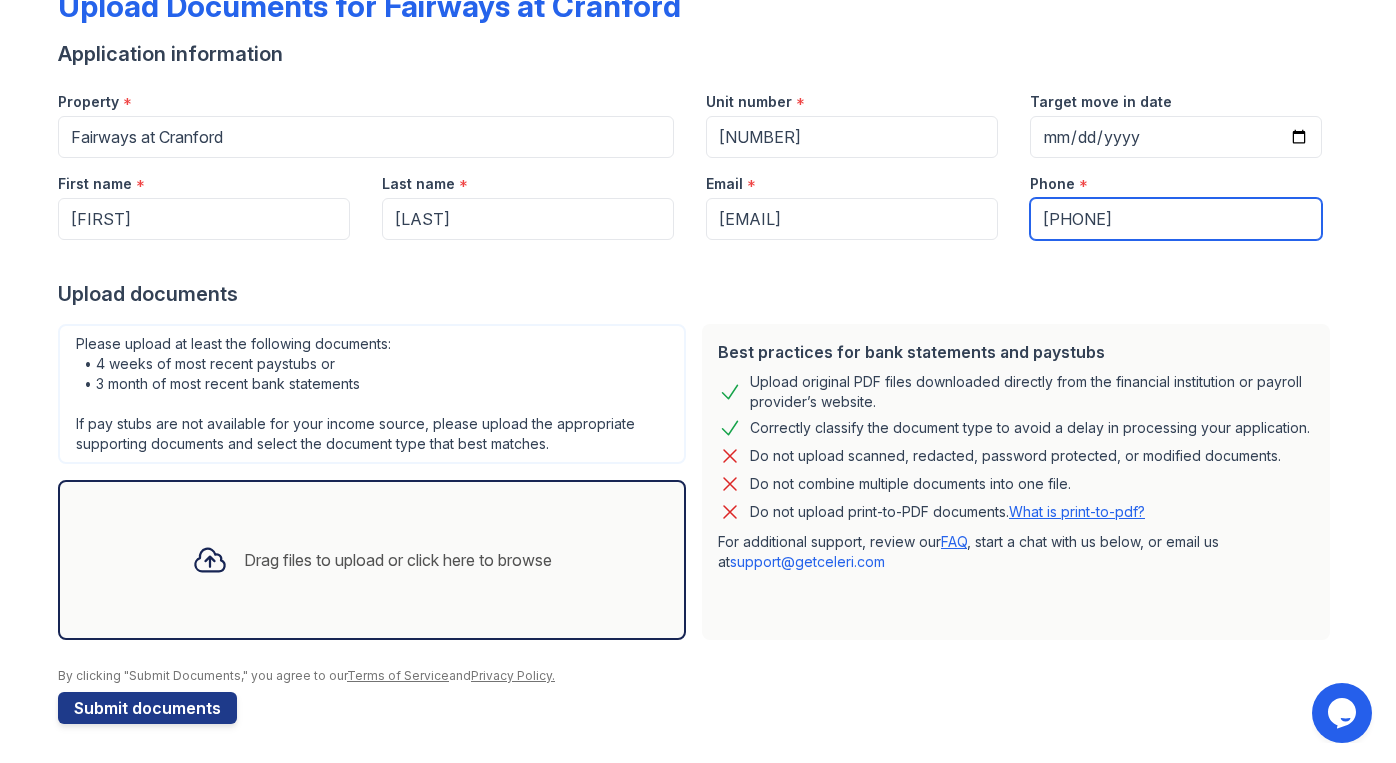 type on "[PHONE]" 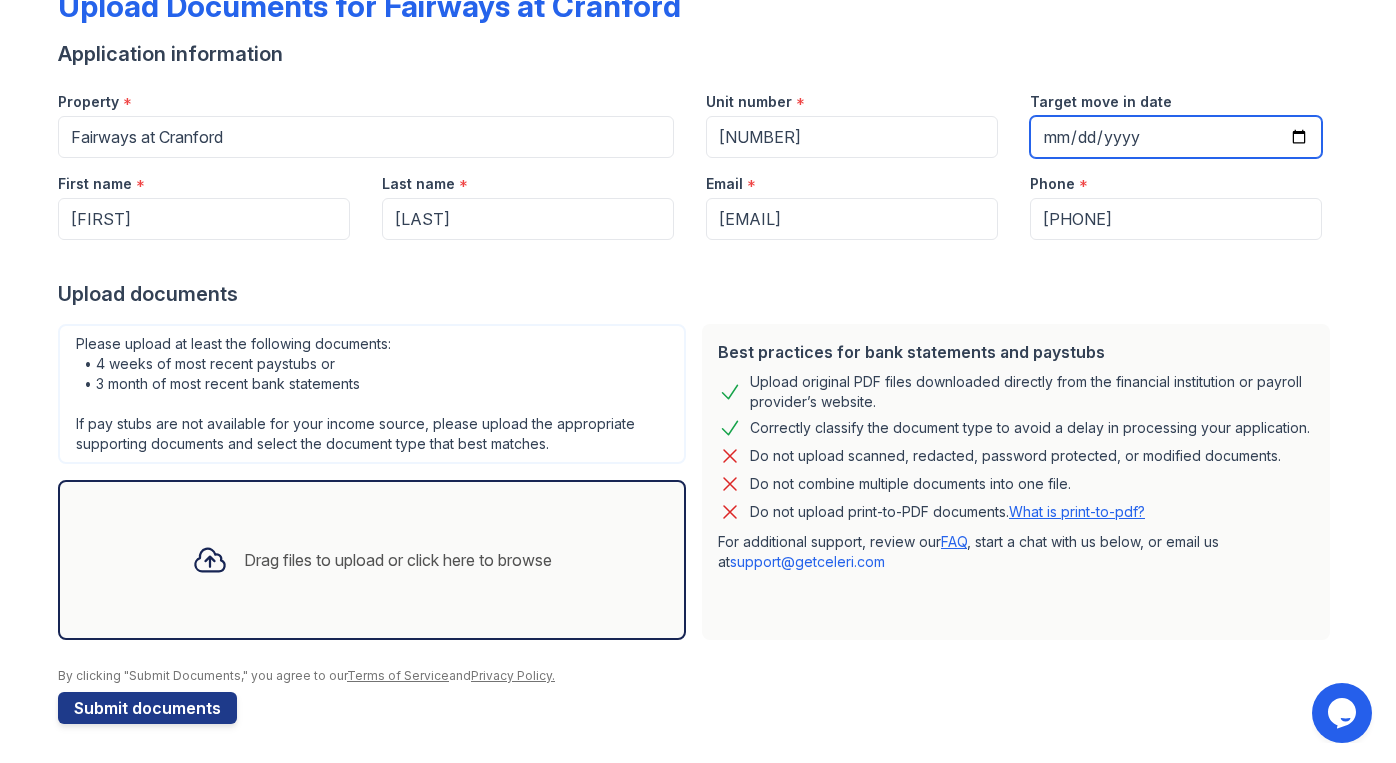 click on "Target move in date" at bounding box center [1176, 137] 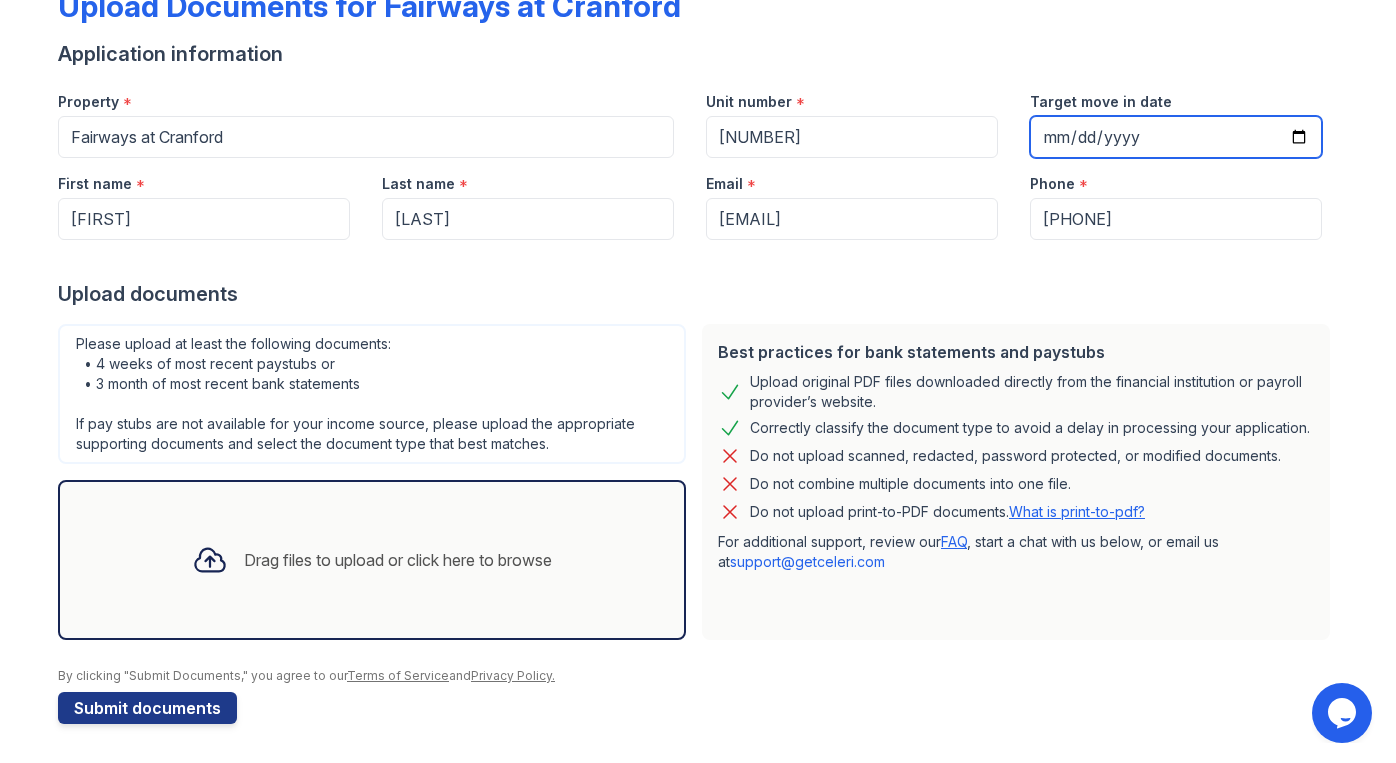 click on "Target move in date" at bounding box center [1176, 137] 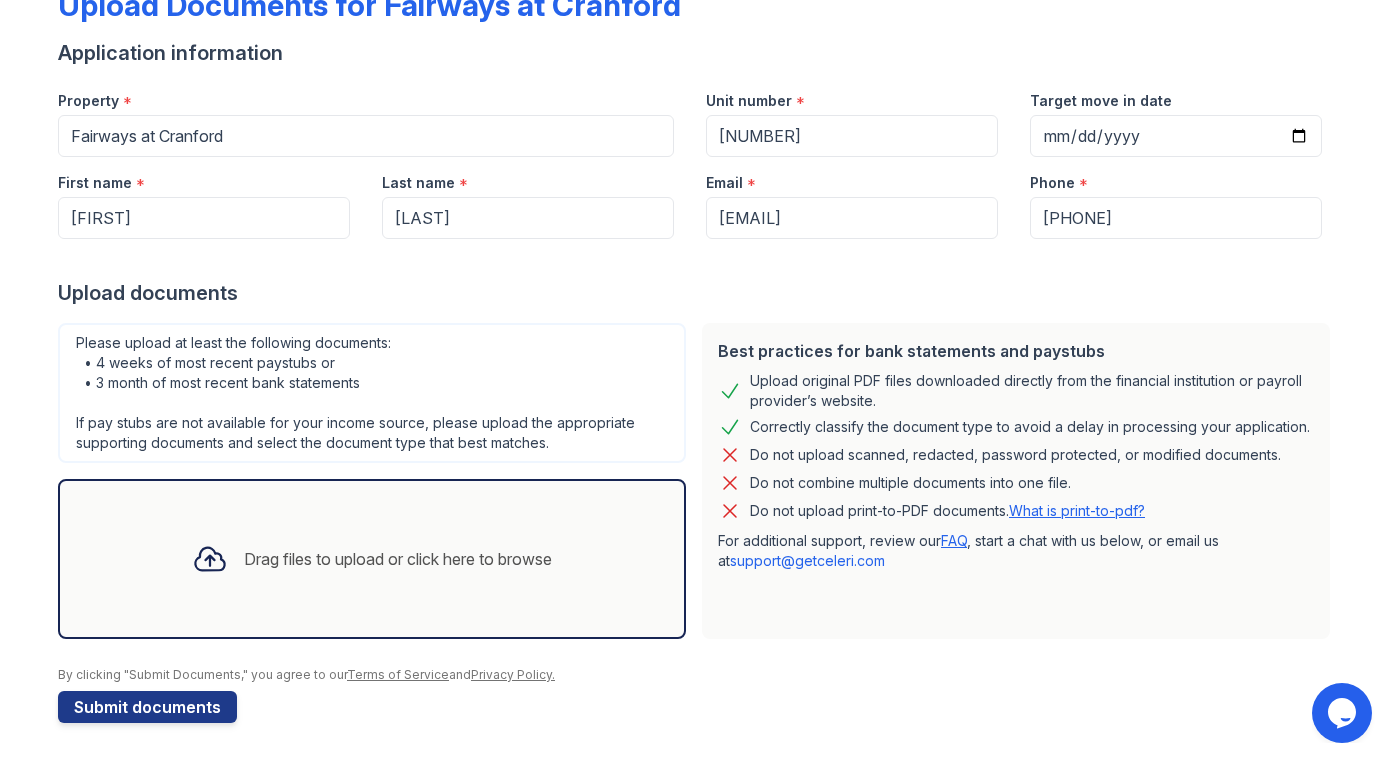 click on "Drag files to upload or click here to browse" at bounding box center [372, 559] 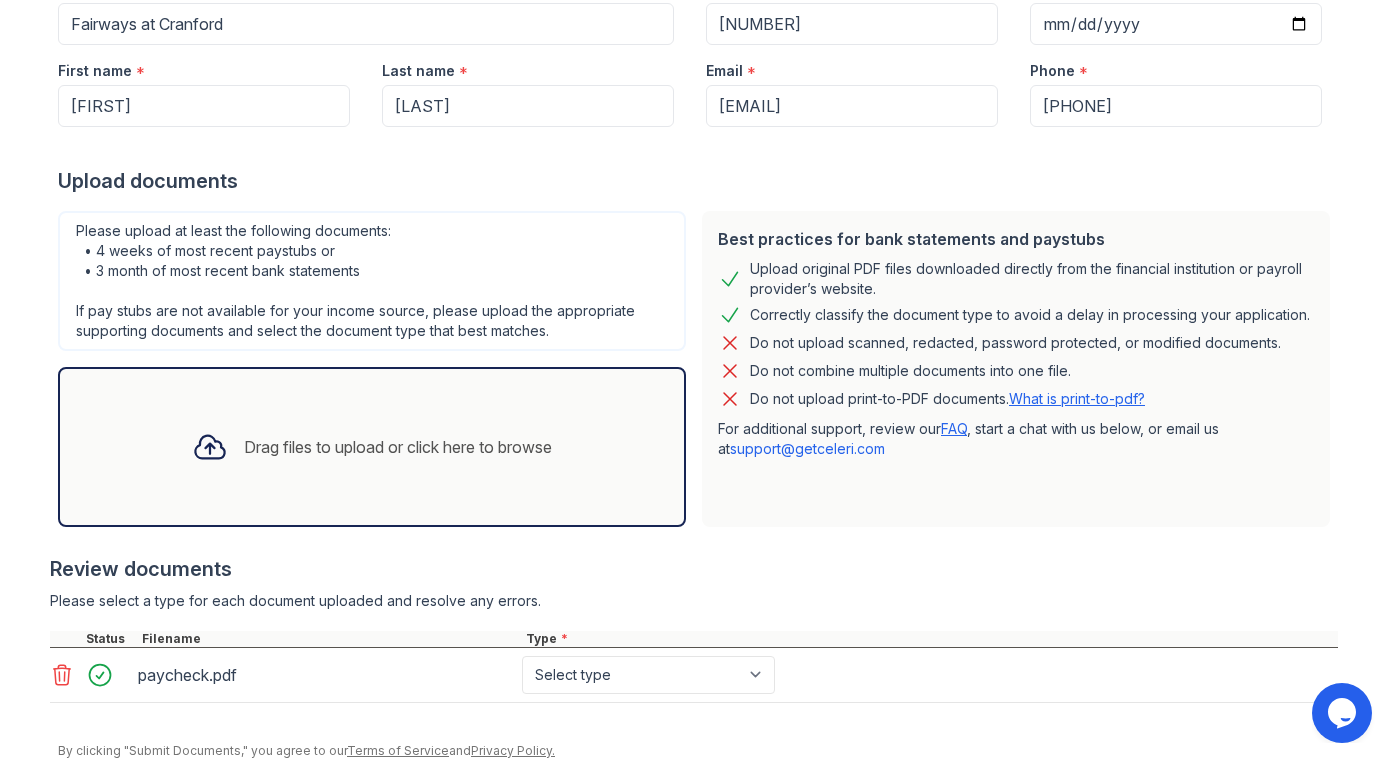 scroll, scrollTop: 263, scrollLeft: 0, axis: vertical 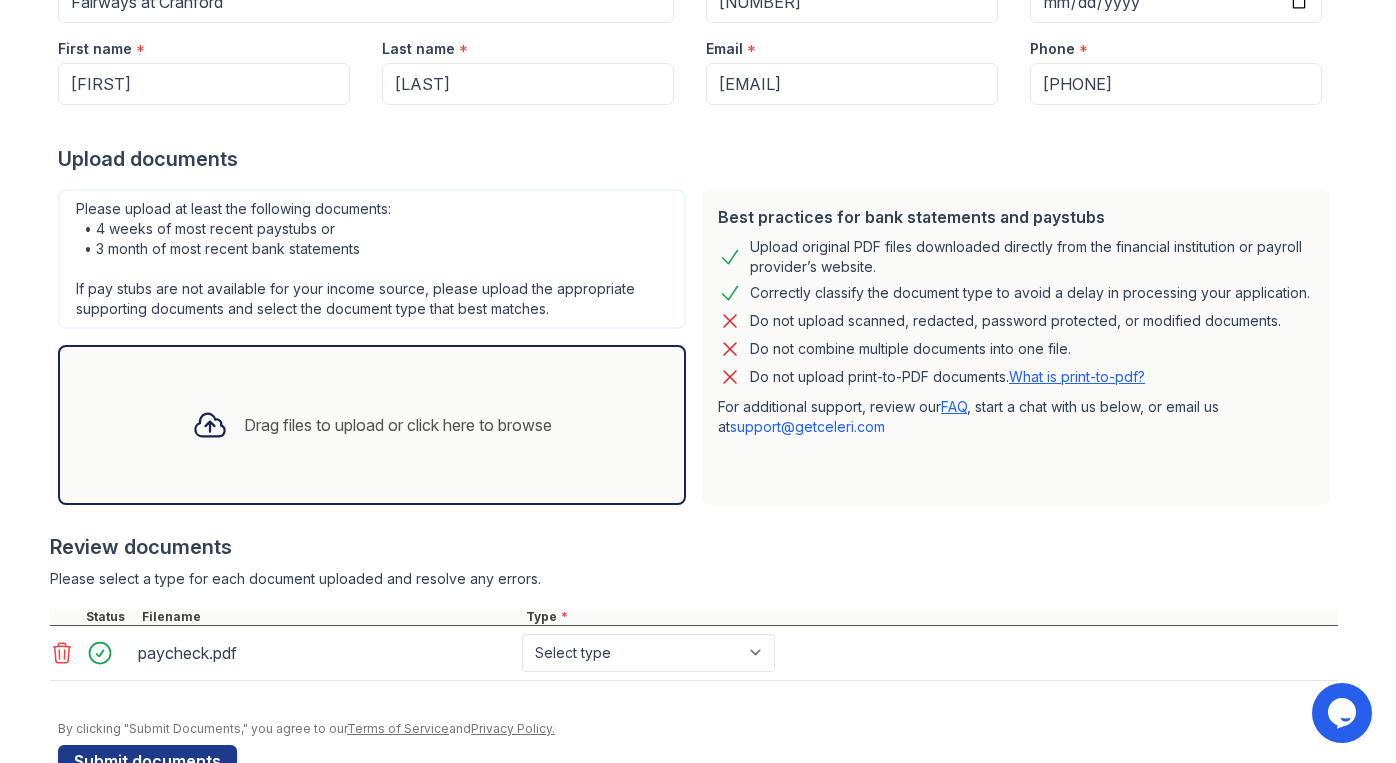 click on "Drag files to upload or click here to browse" at bounding box center [398, 425] 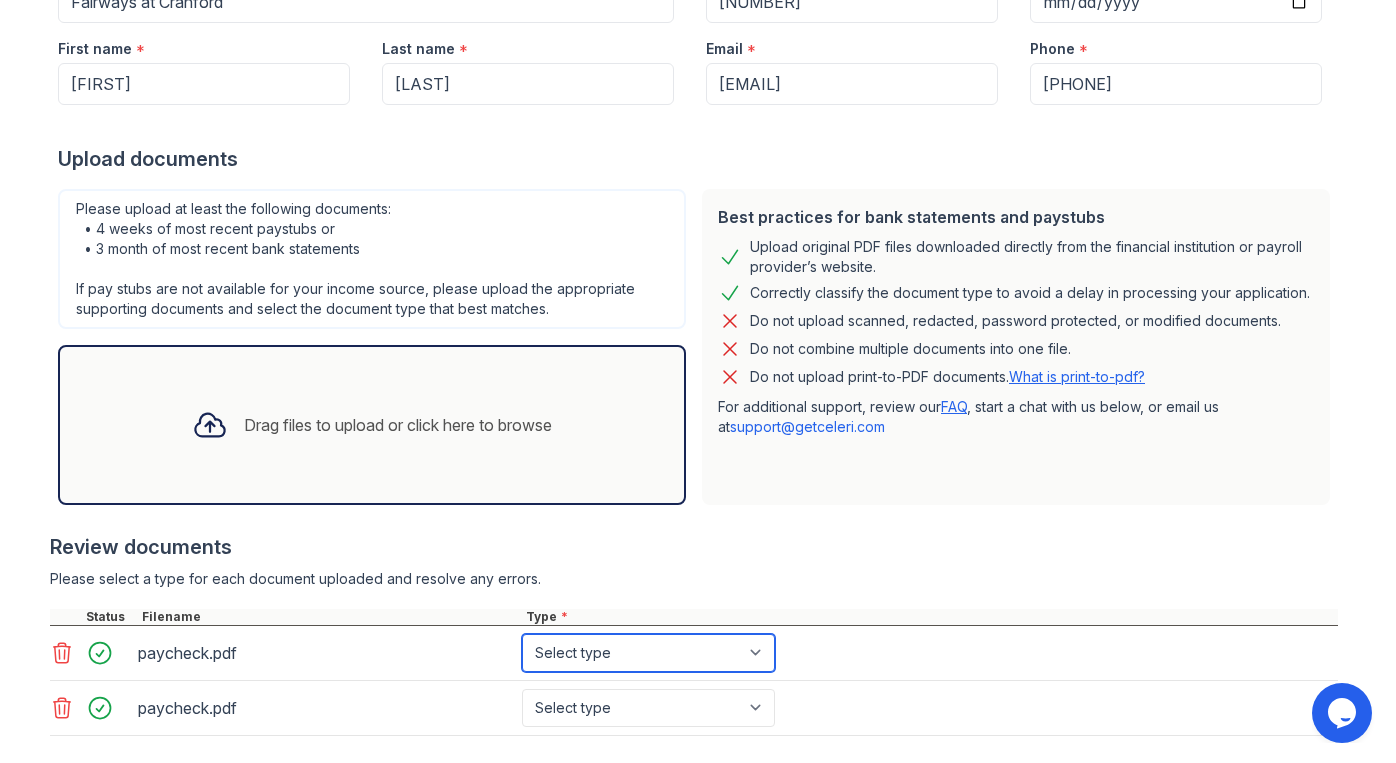 click on "Select type
Paystub
Bank Statement
Offer Letter
Tax Documents
Benefit Award Letter
Investment Account Statement
Other" at bounding box center [648, 653] 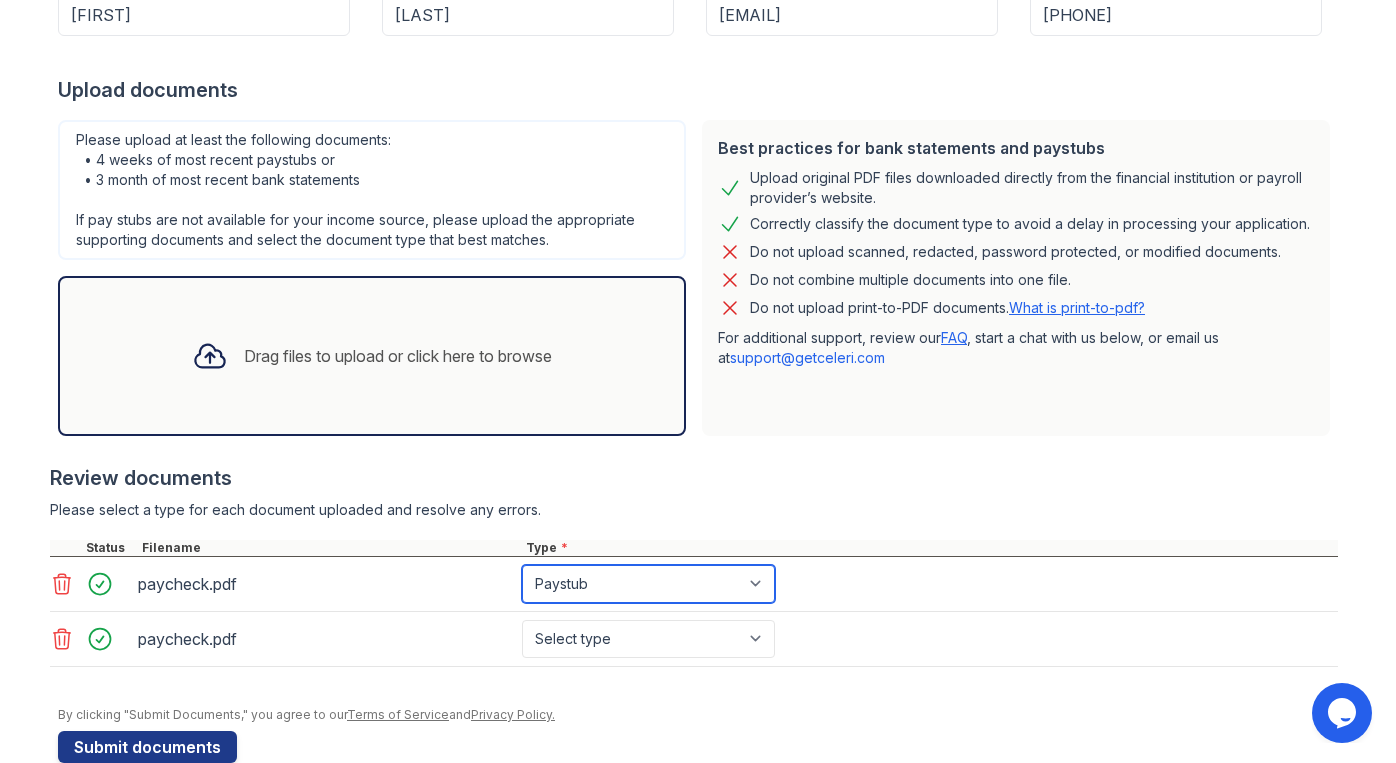 scroll, scrollTop: 334, scrollLeft: 0, axis: vertical 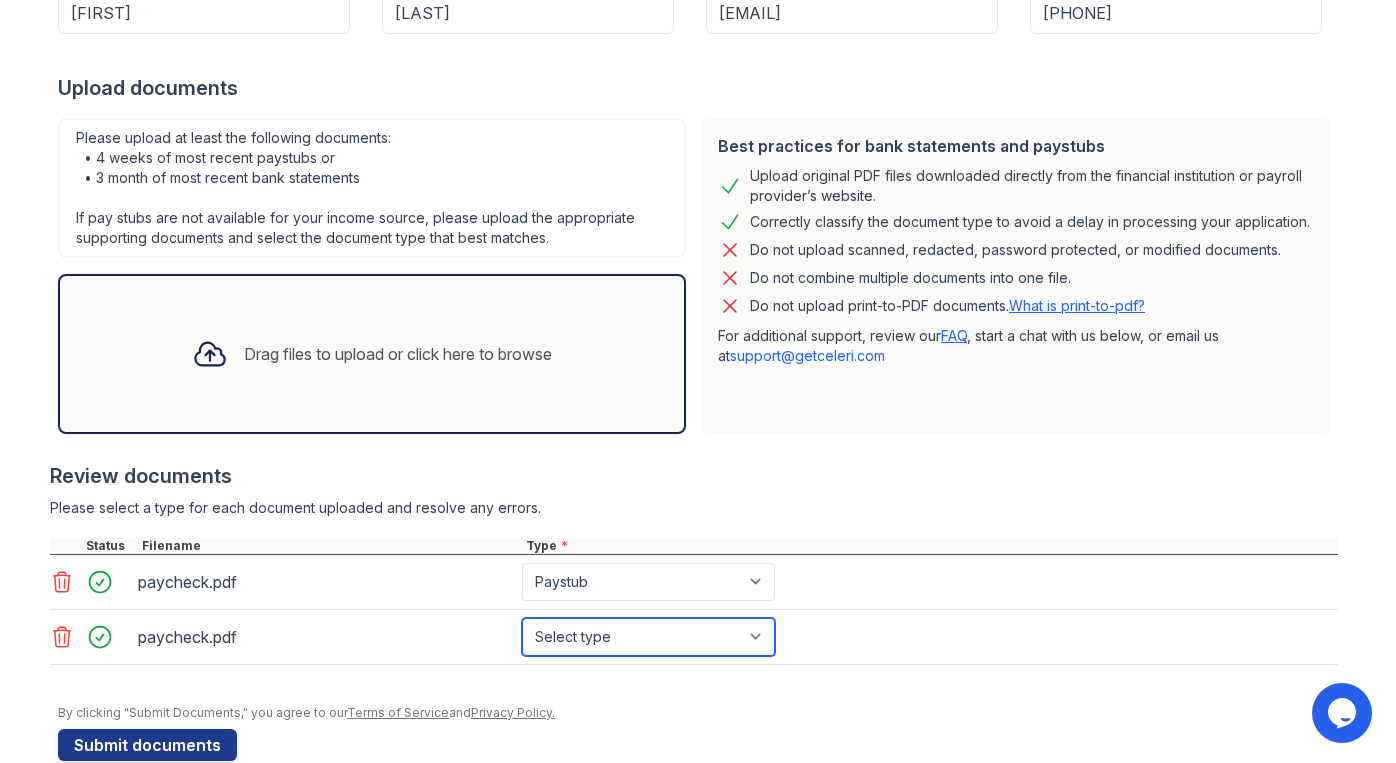 click on "Select type
Paystub
Bank Statement
Offer Letter
Tax Documents
Benefit Award Letter
Investment Account Statement
Other" at bounding box center [648, 637] 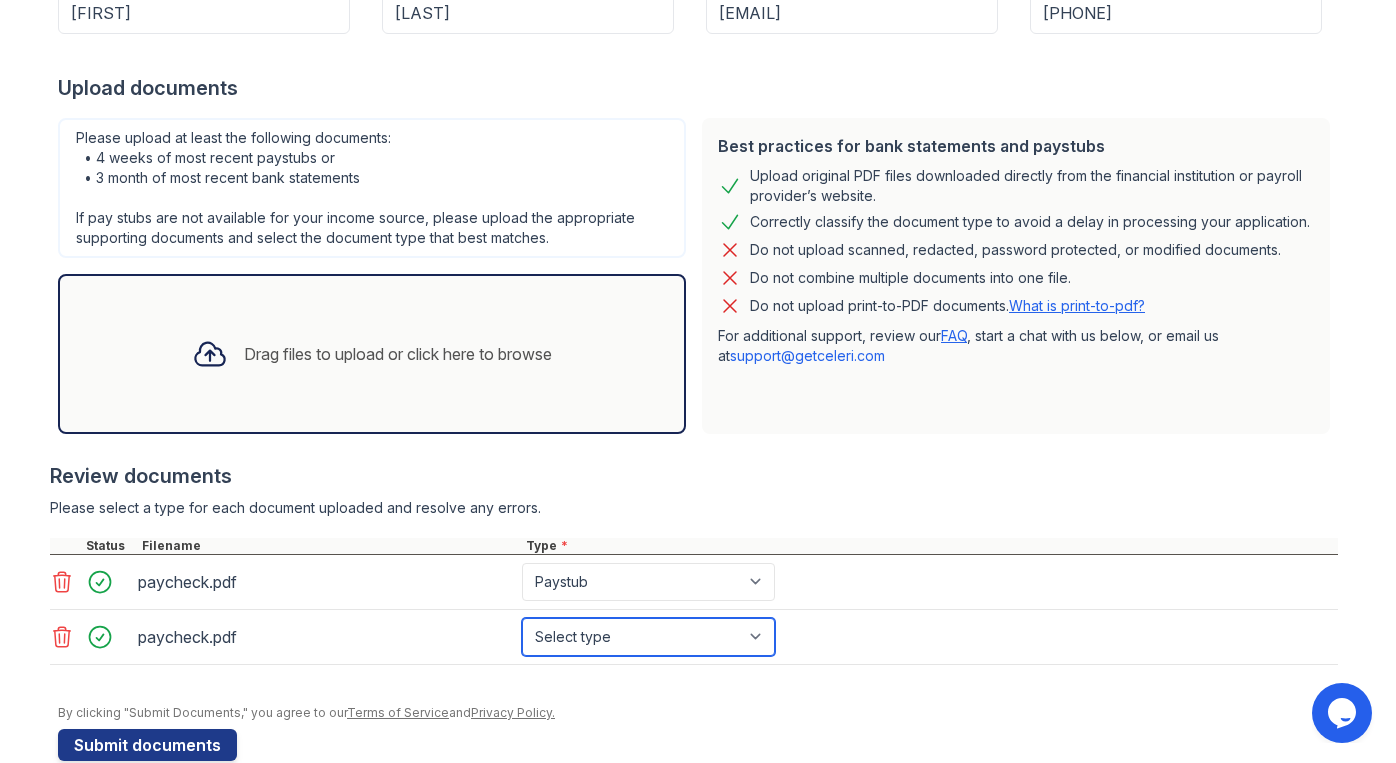 select on "paystub" 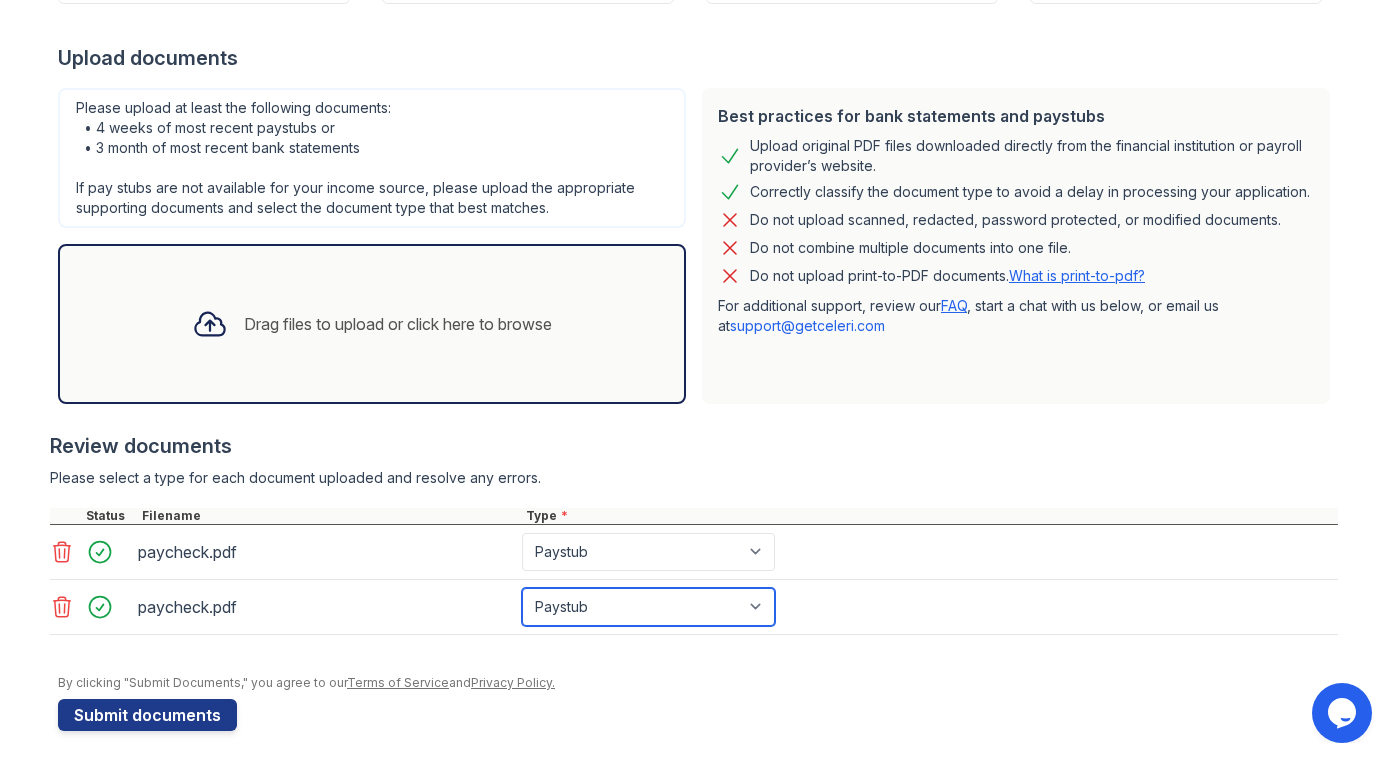 scroll, scrollTop: 365, scrollLeft: 0, axis: vertical 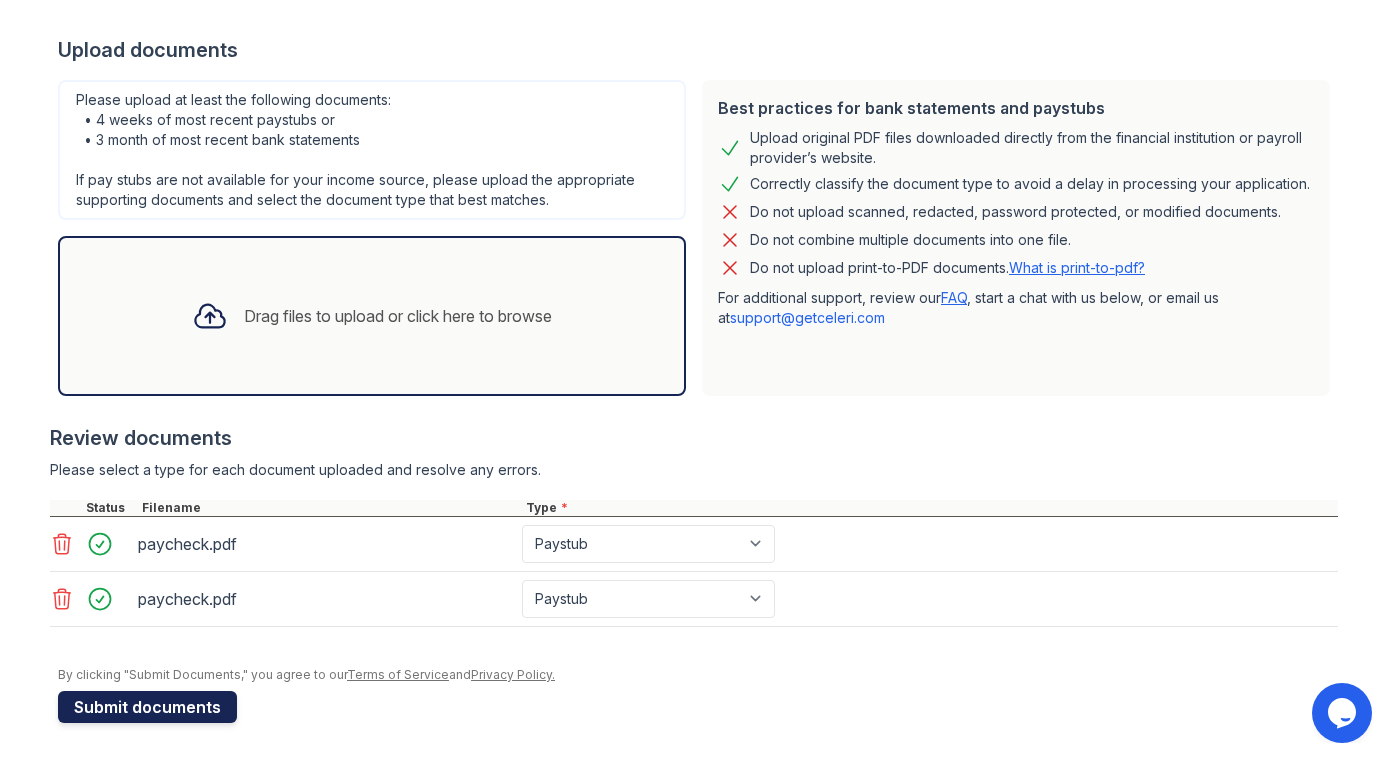 click on "Submit documents" at bounding box center [147, 707] 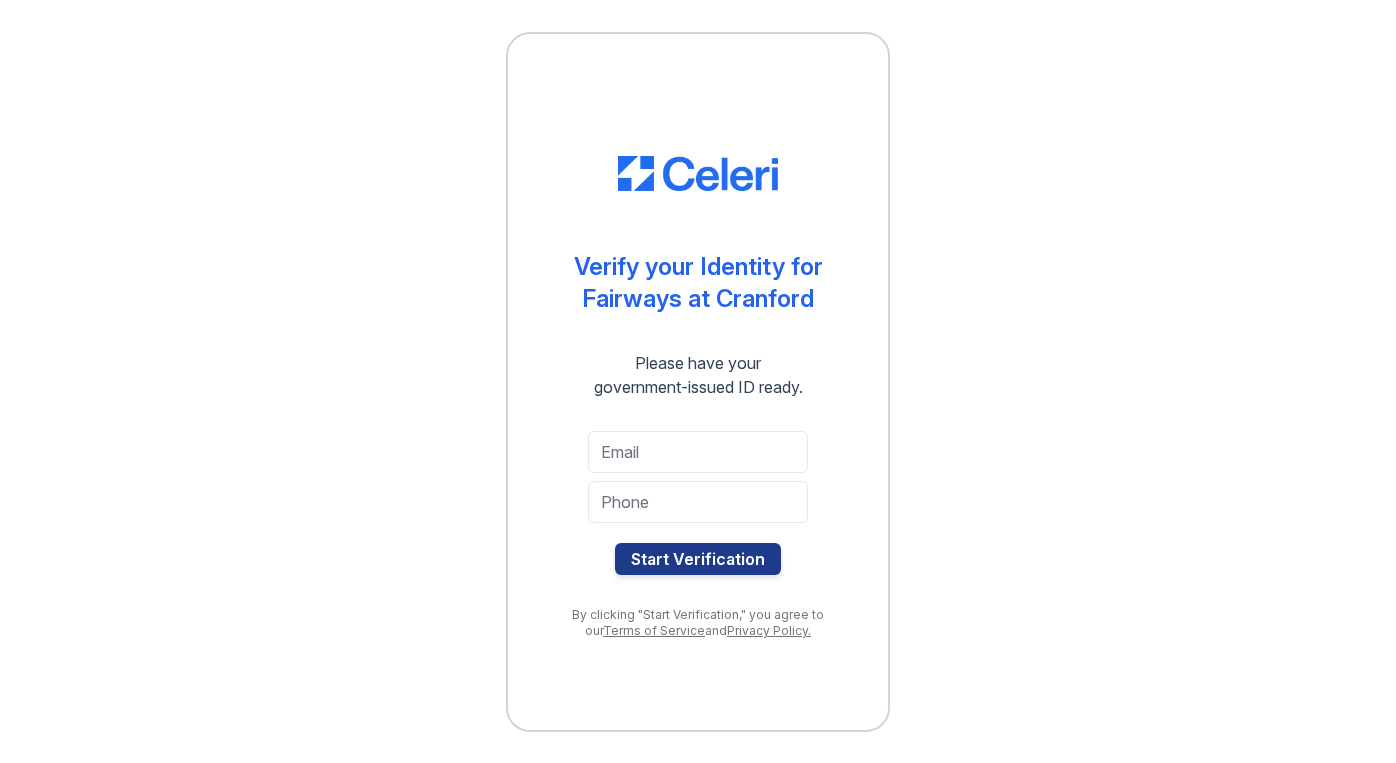 scroll, scrollTop: 0, scrollLeft: 0, axis: both 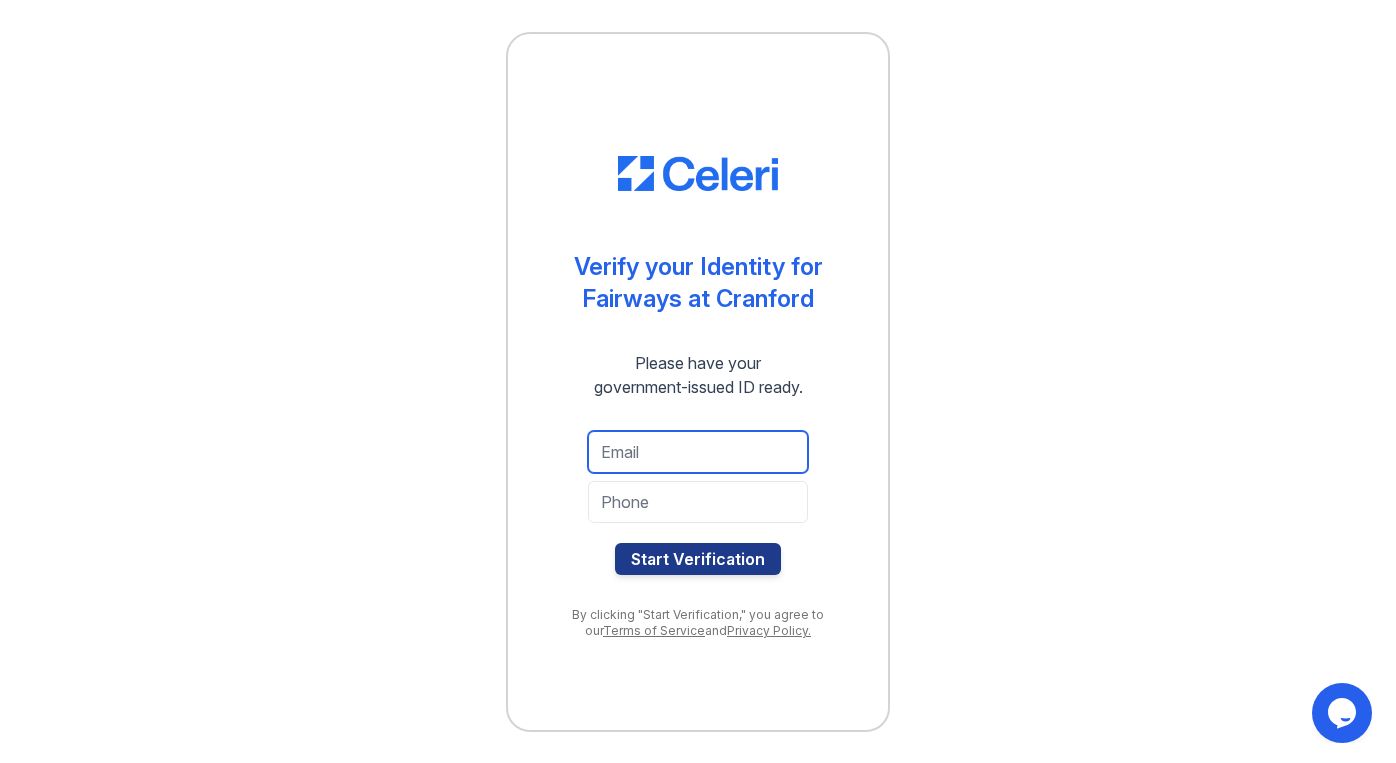 click at bounding box center [698, 452] 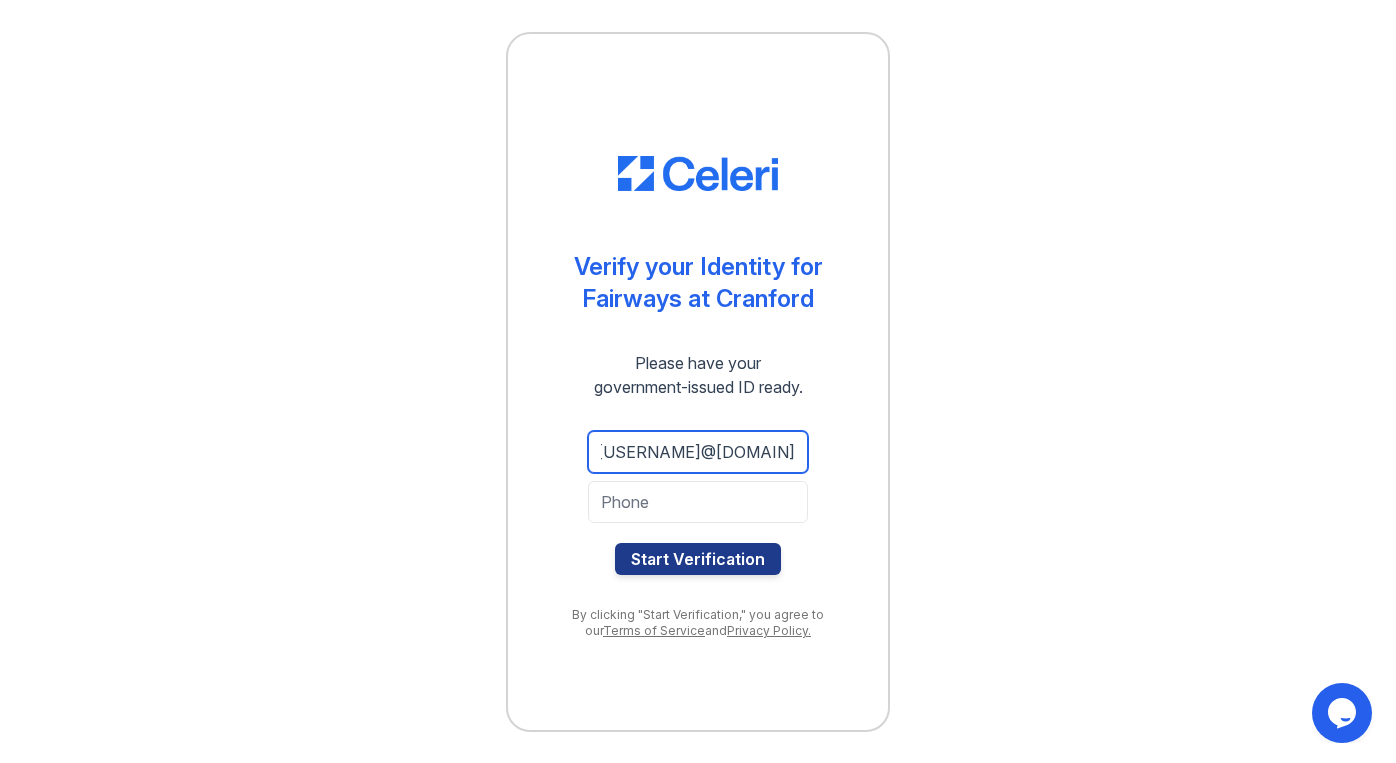 scroll, scrollTop: 0, scrollLeft: 28, axis: horizontal 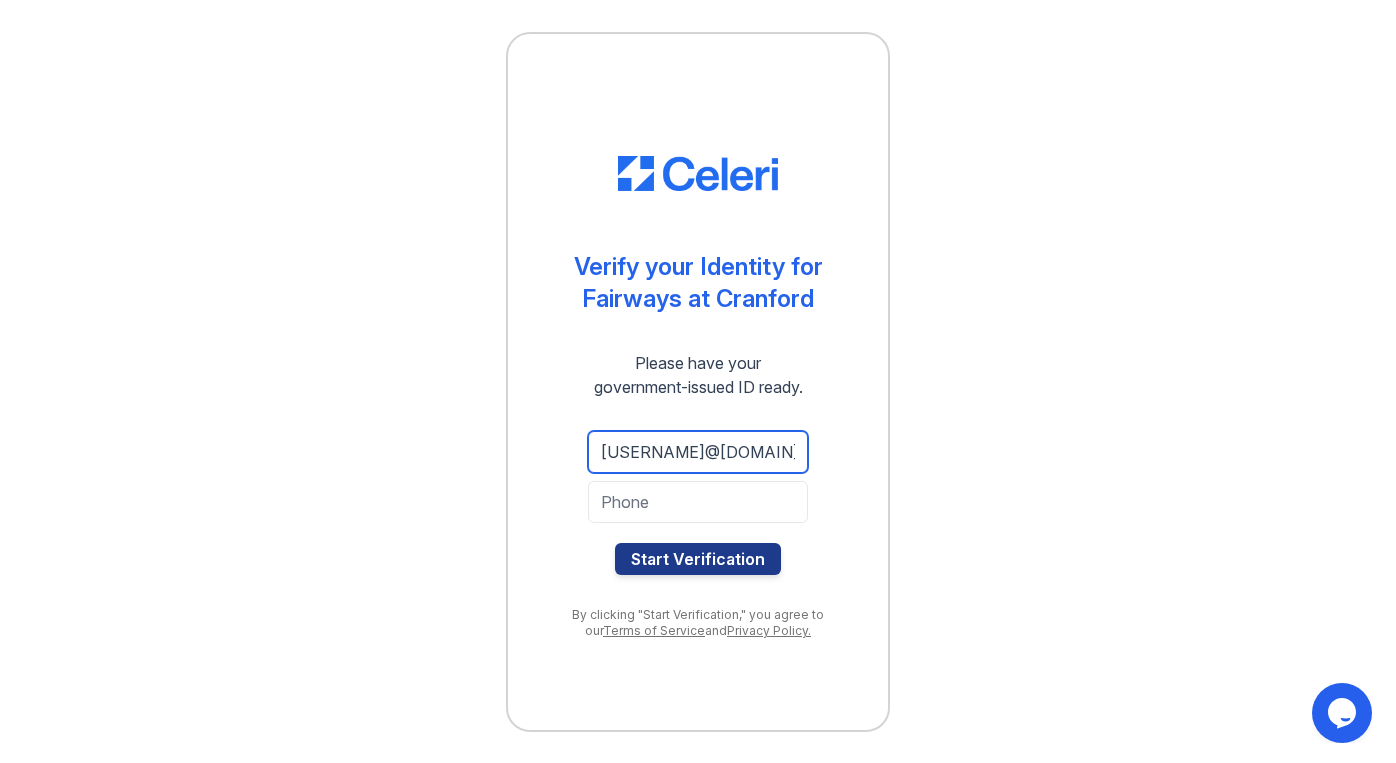 click on "[EMAIL]" at bounding box center (698, 452) 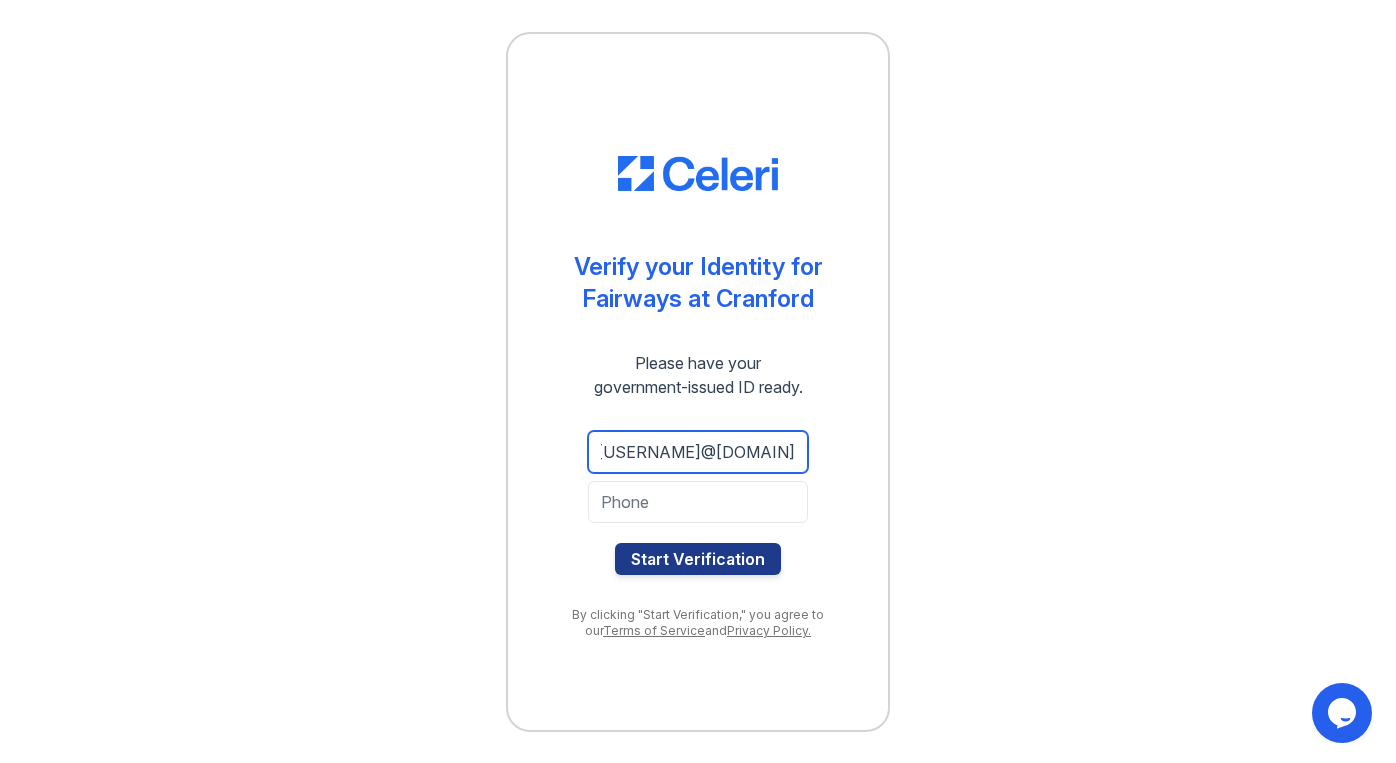 type on "[EMAIL]" 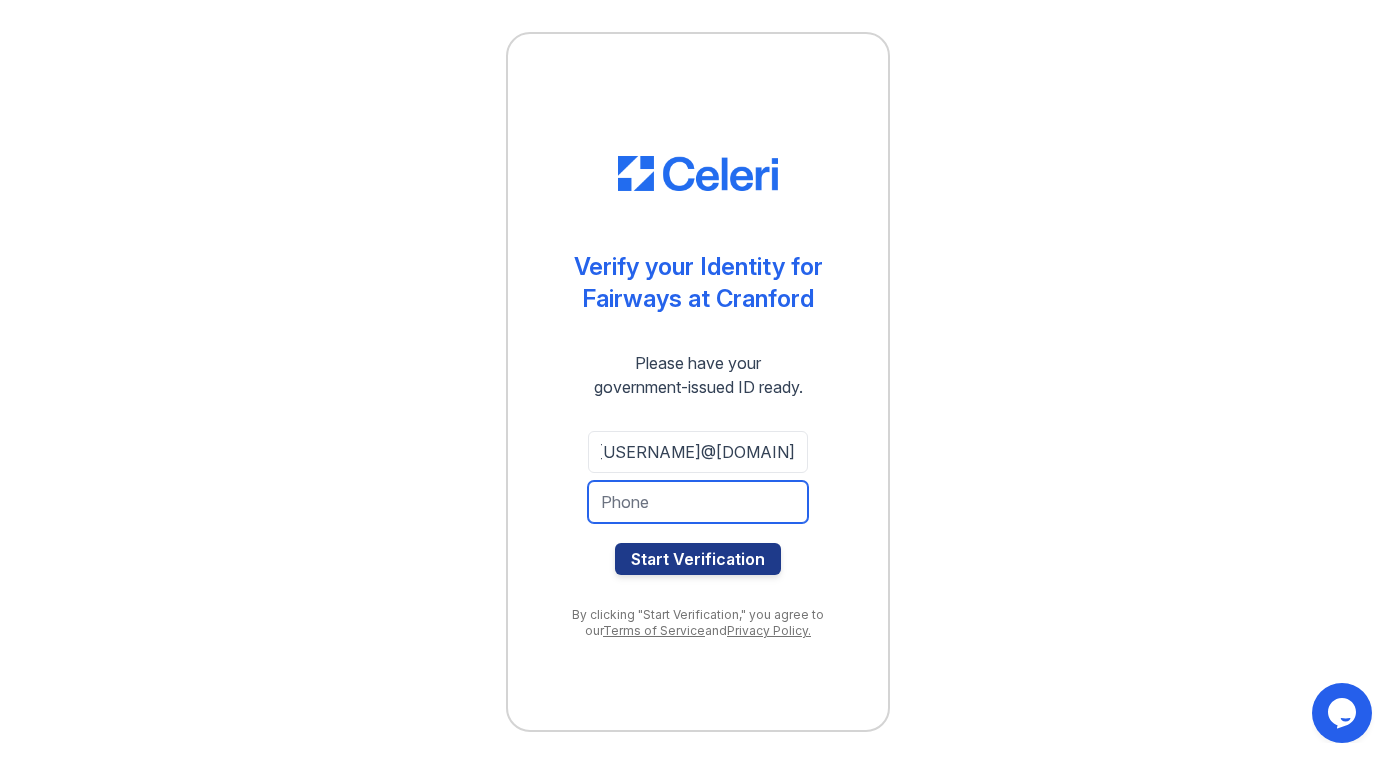click at bounding box center (698, 502) 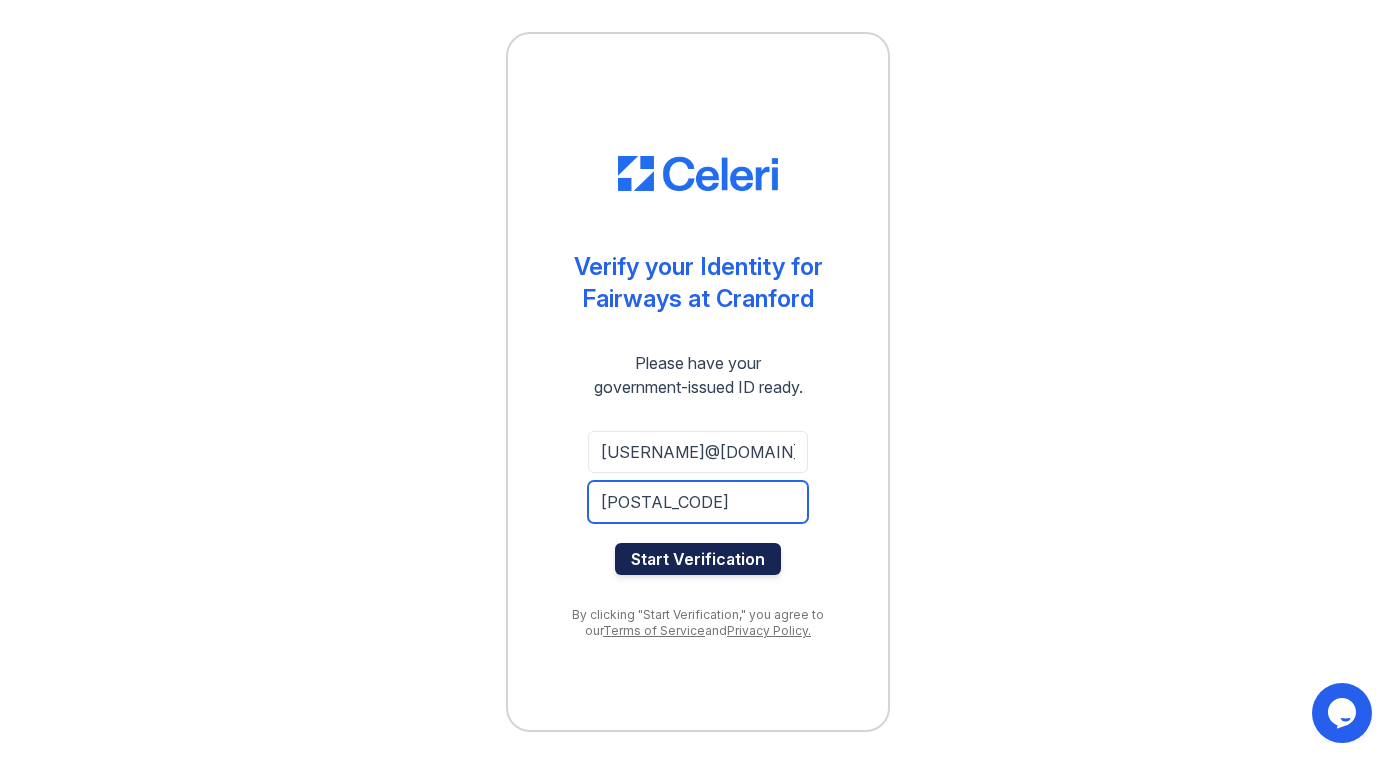 type on "[PHONE]" 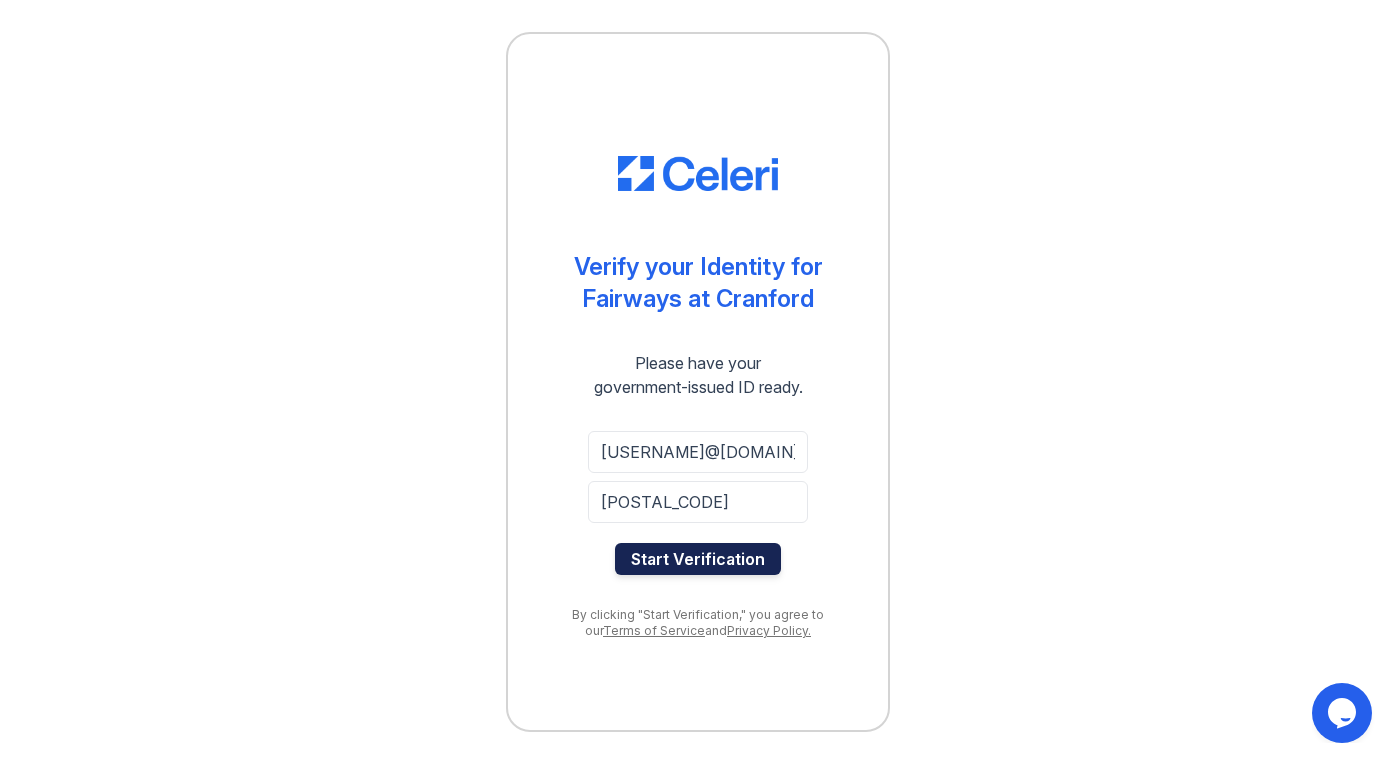 click on "Start Verification" at bounding box center (698, 559) 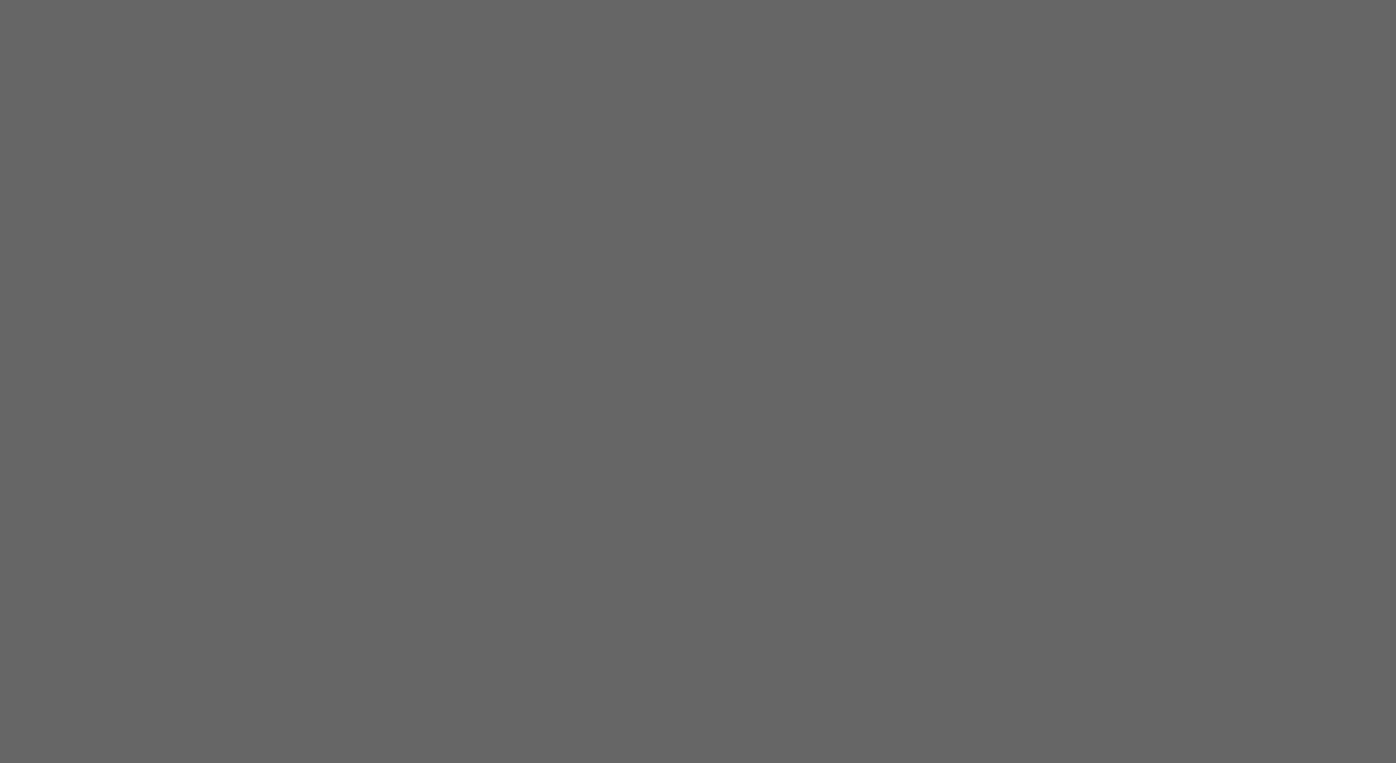 scroll, scrollTop: 0, scrollLeft: 0, axis: both 